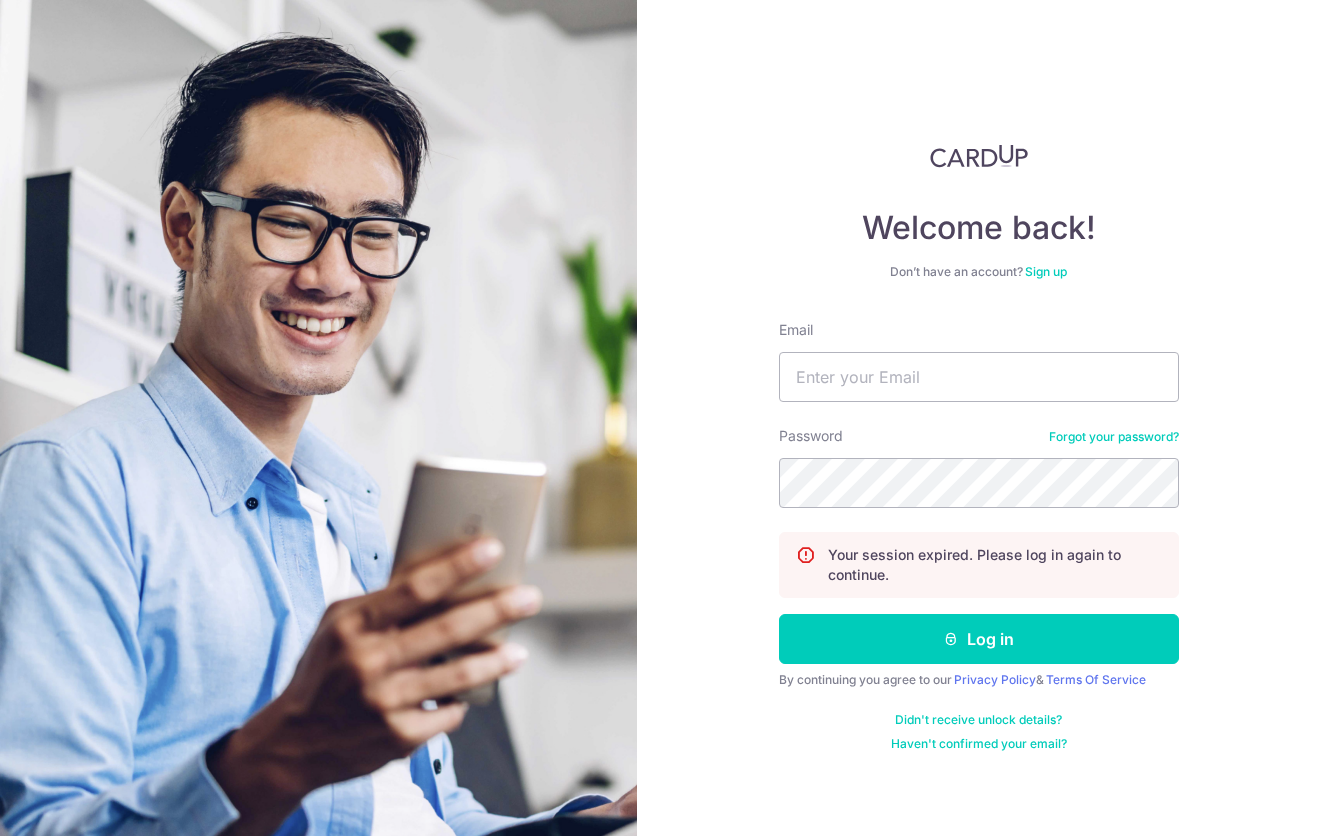 scroll, scrollTop: 0, scrollLeft: 0, axis: both 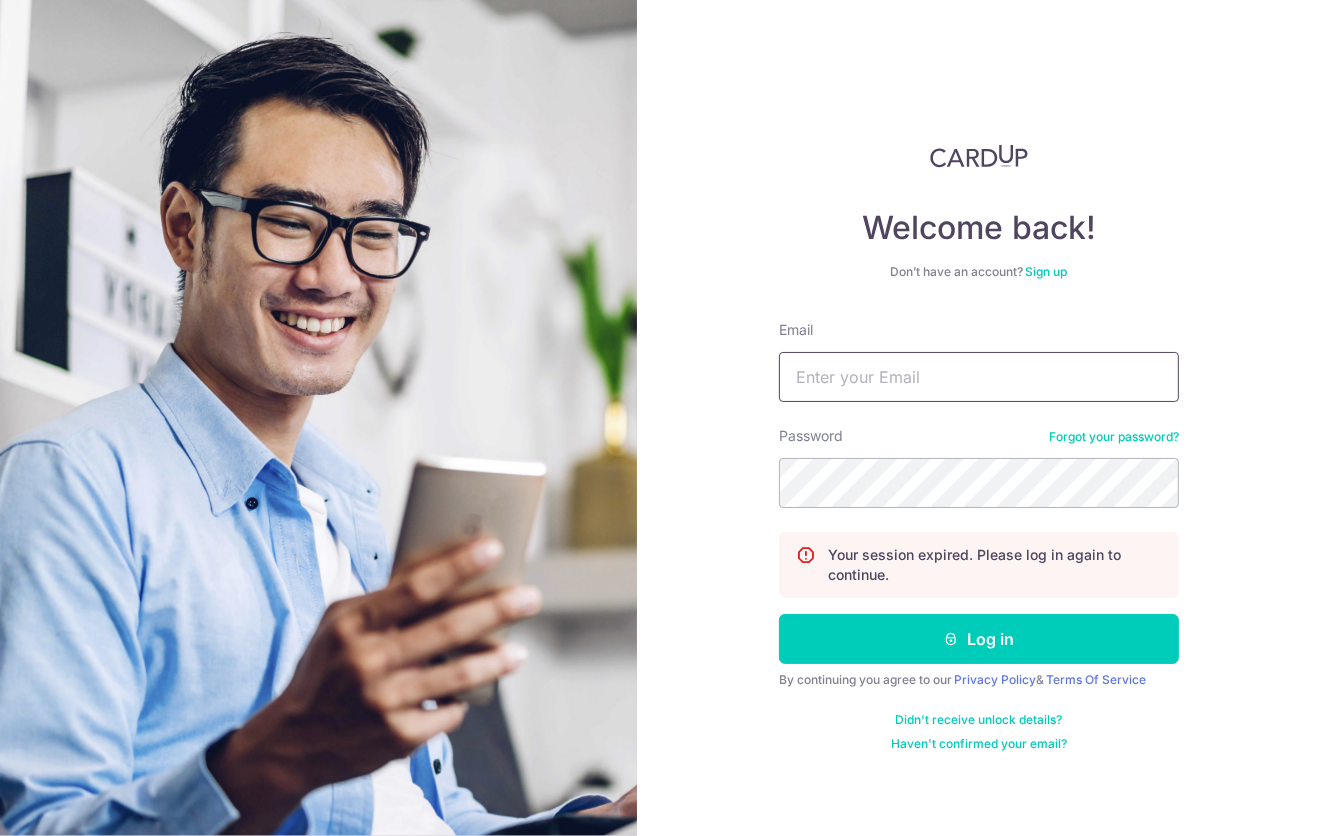 click on "Email" at bounding box center (979, 377) 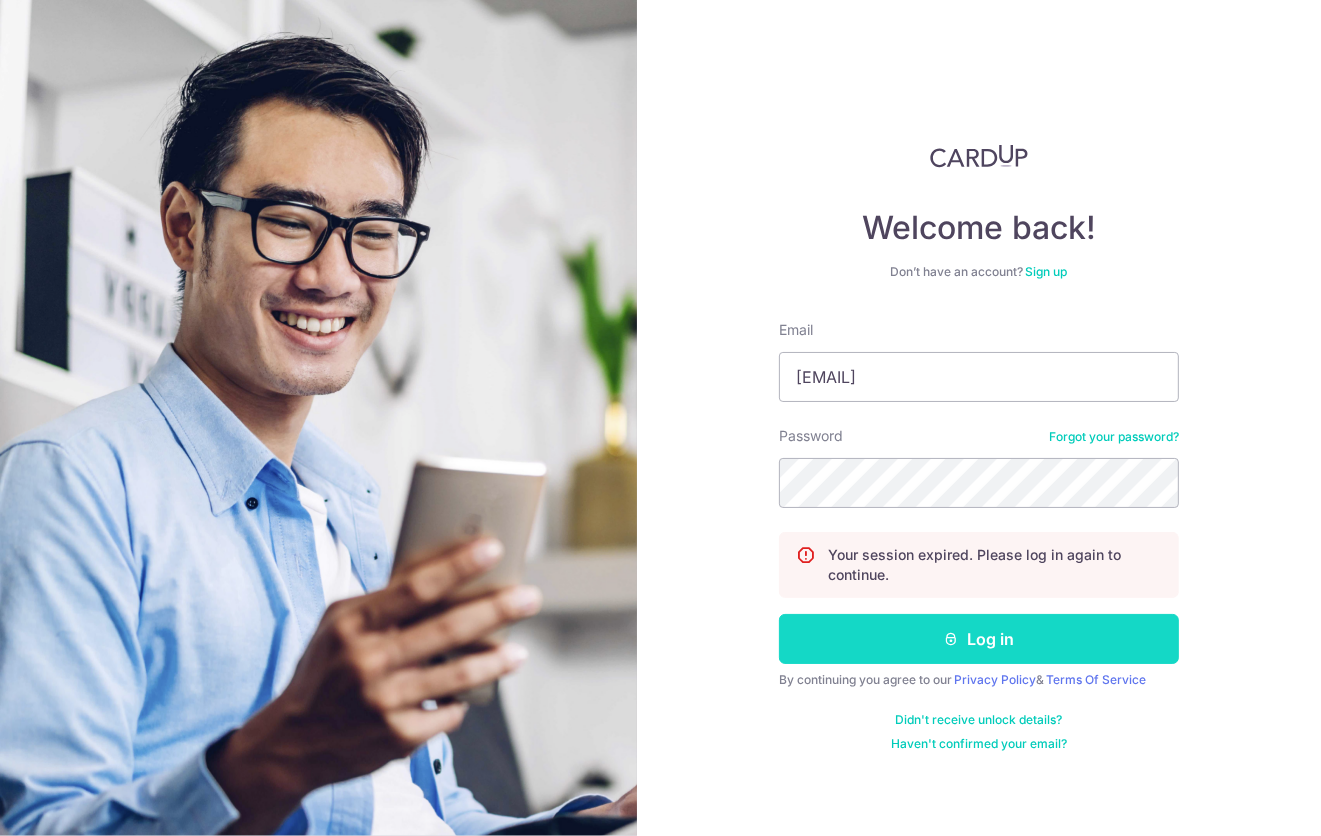 click at bounding box center (951, 639) 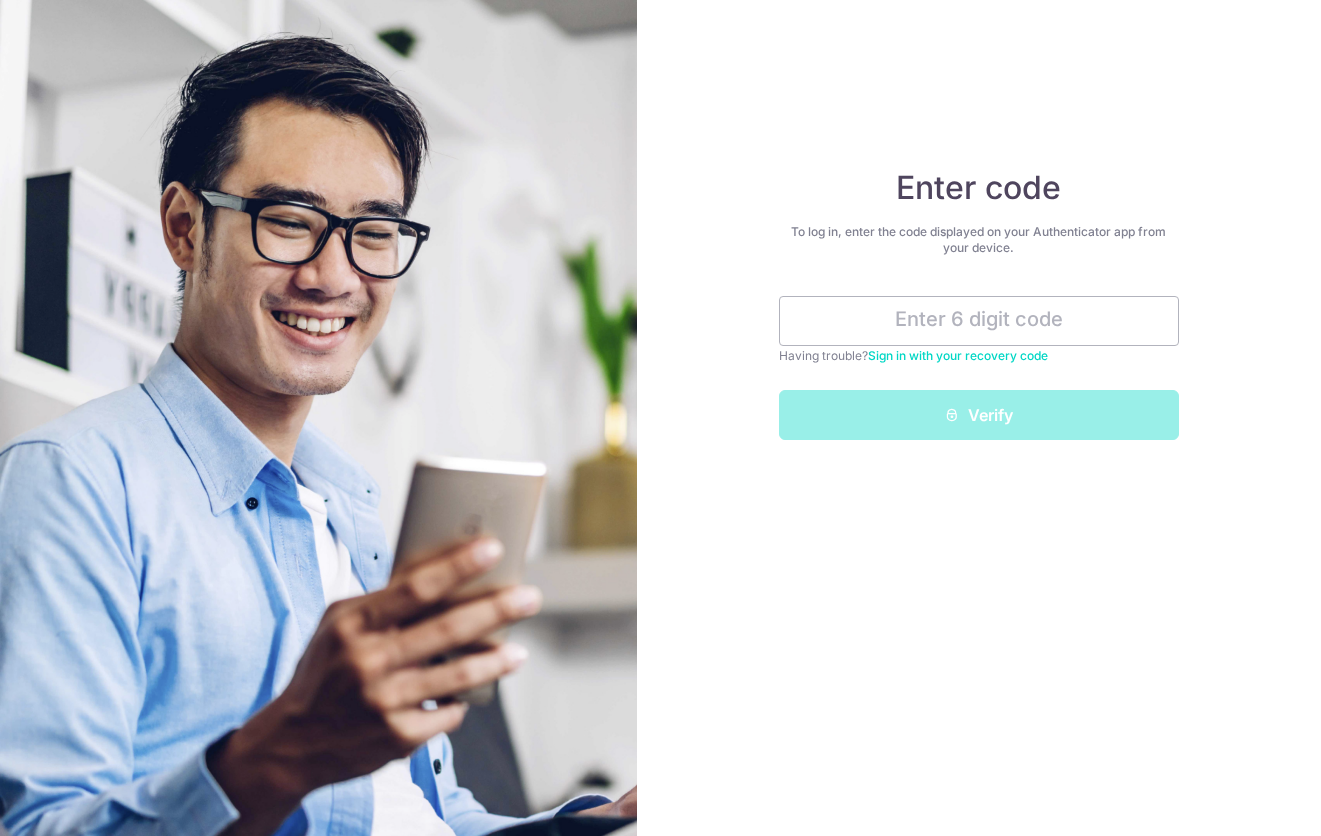 scroll, scrollTop: 0, scrollLeft: 0, axis: both 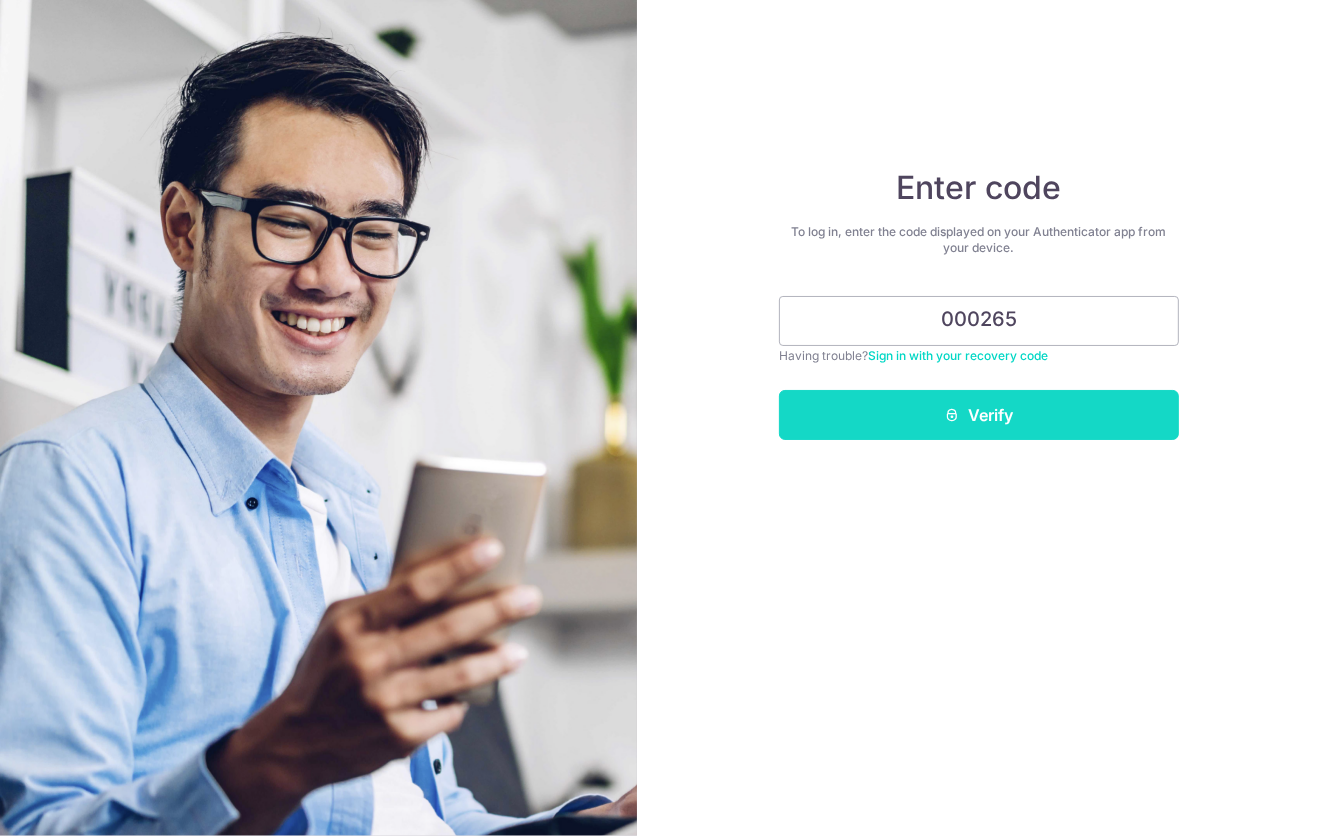 type on "000265" 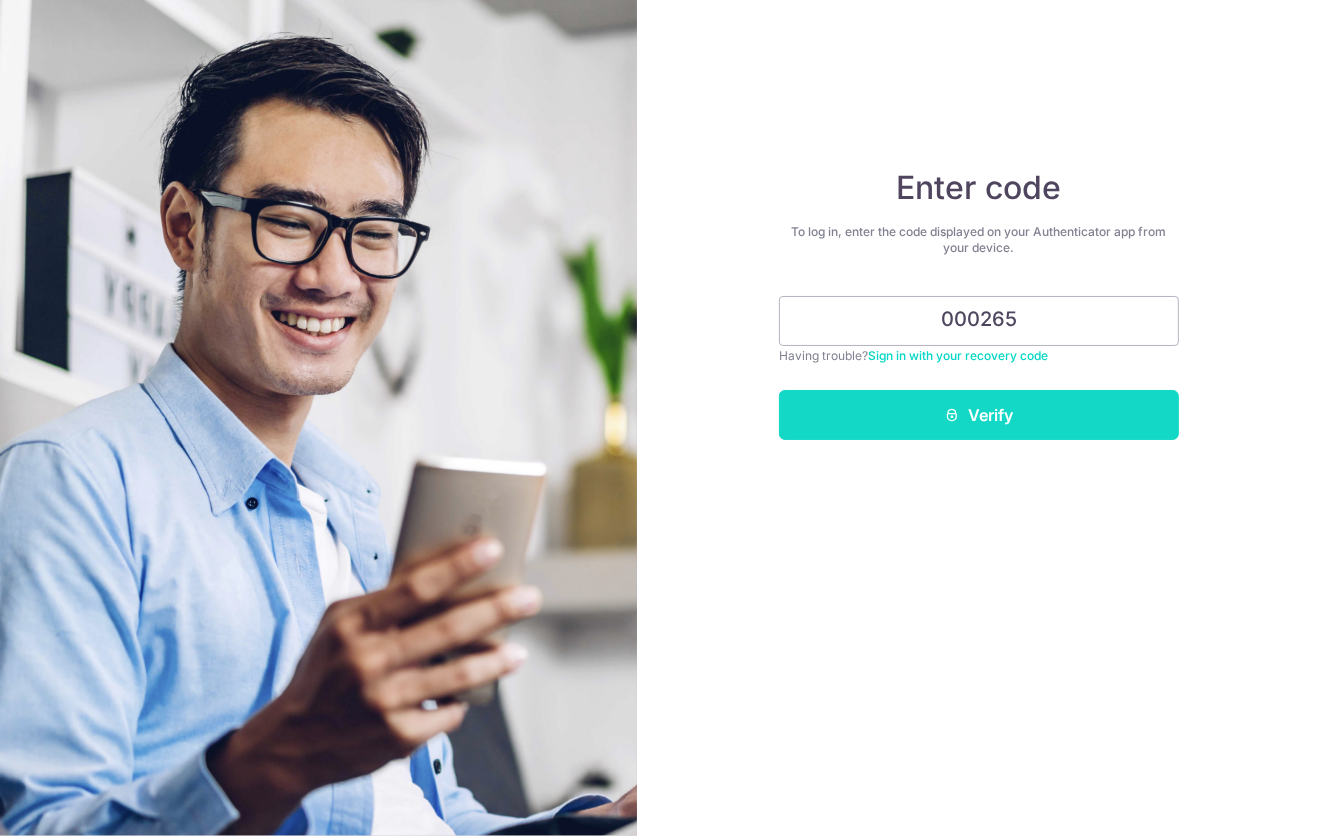 click on "Verify" at bounding box center (979, 415) 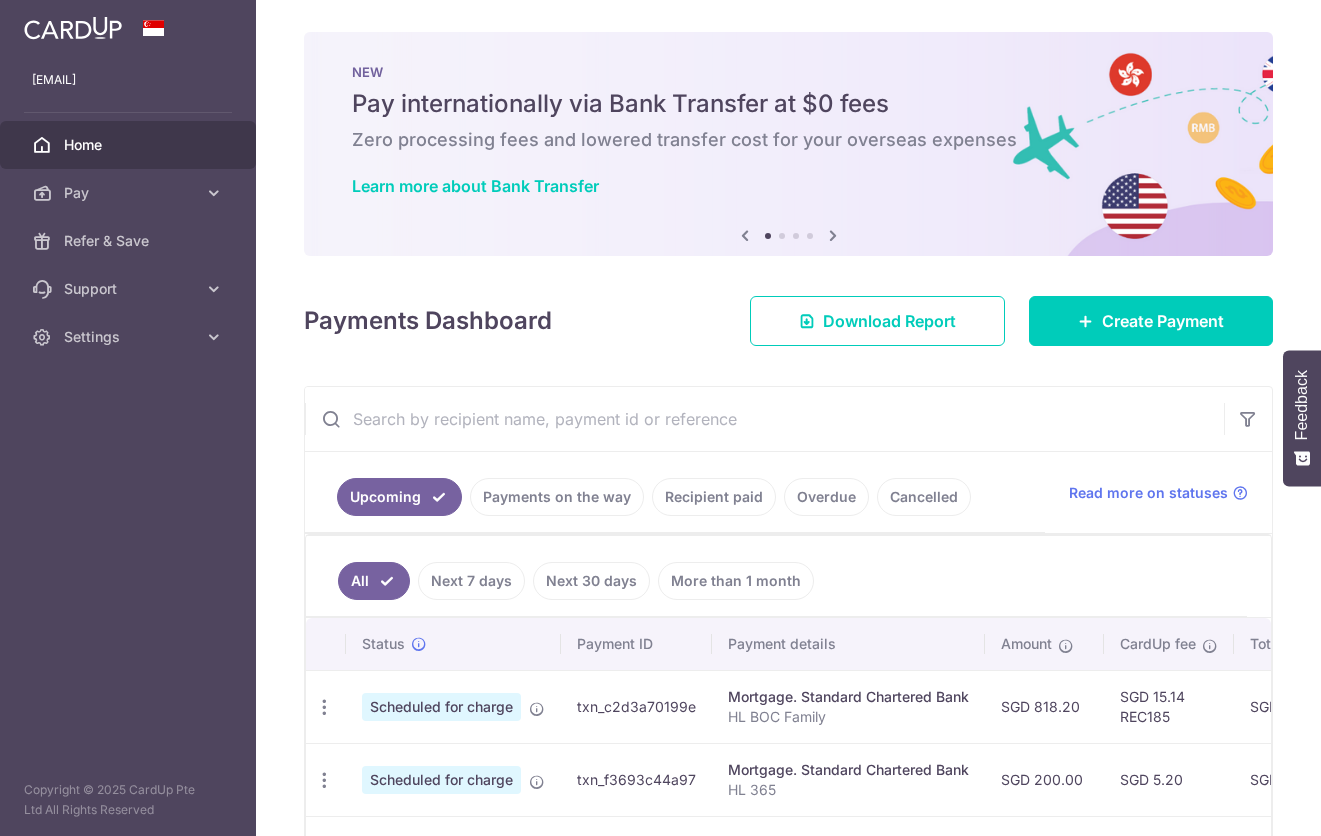 scroll, scrollTop: 0, scrollLeft: 0, axis: both 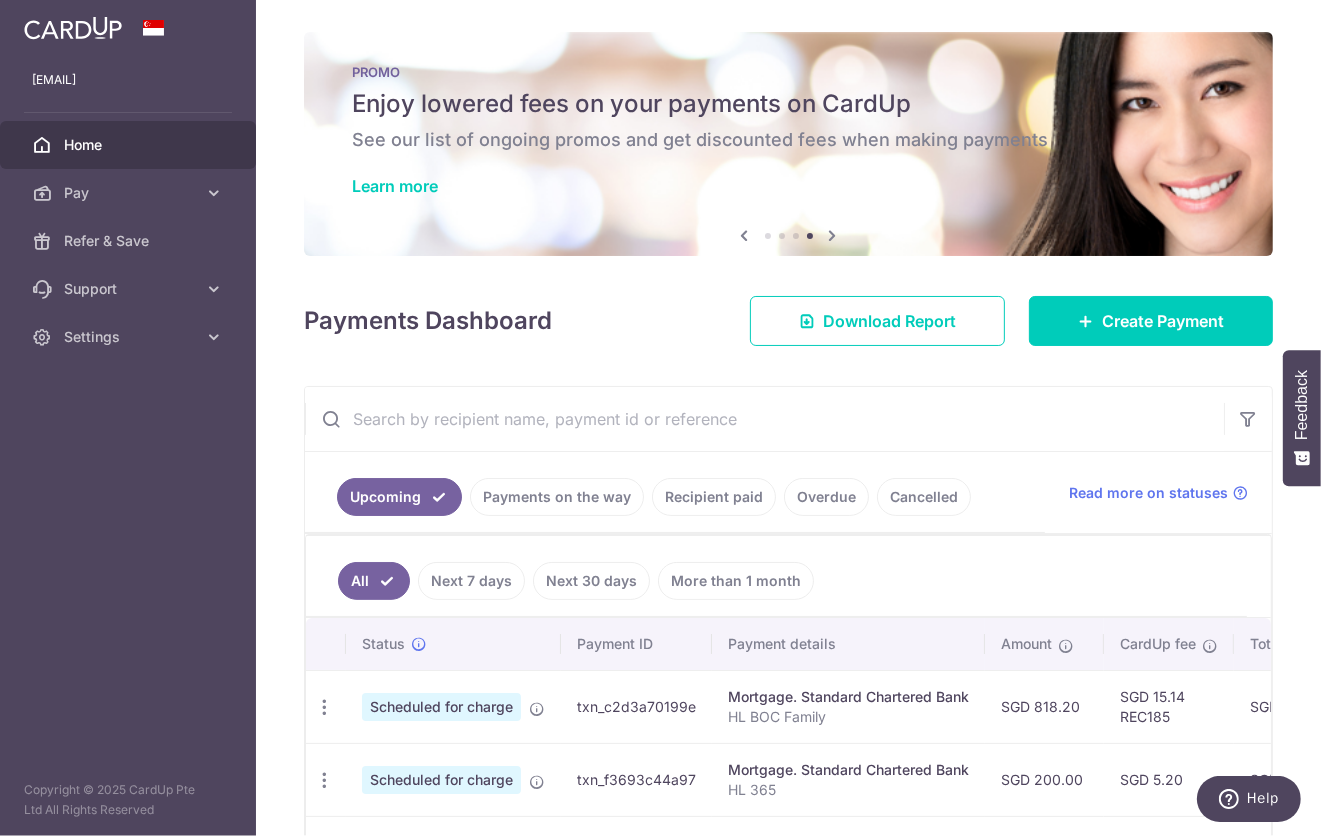 click on "Next 7 days" at bounding box center [471, 581] 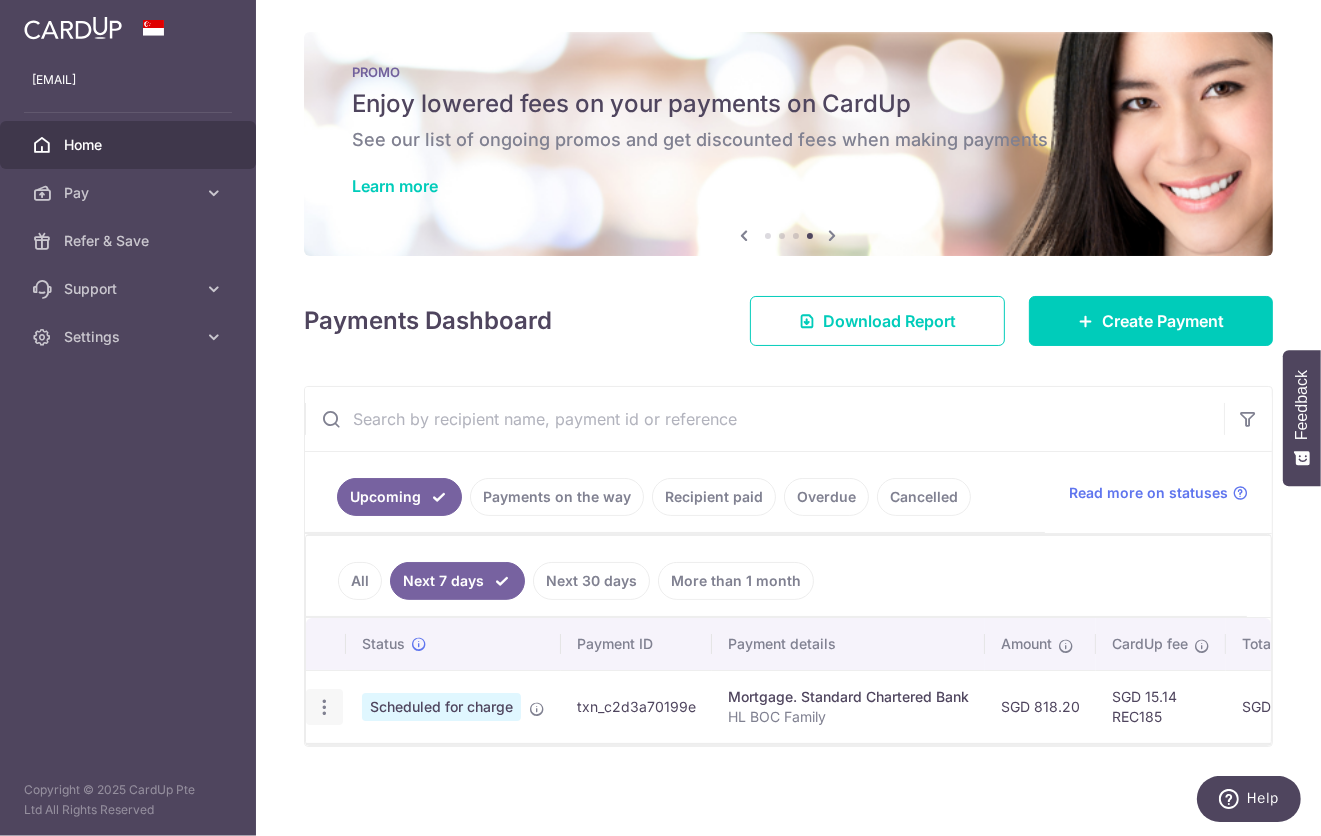 click on "Update payment
Cancel payment" at bounding box center [324, 707] 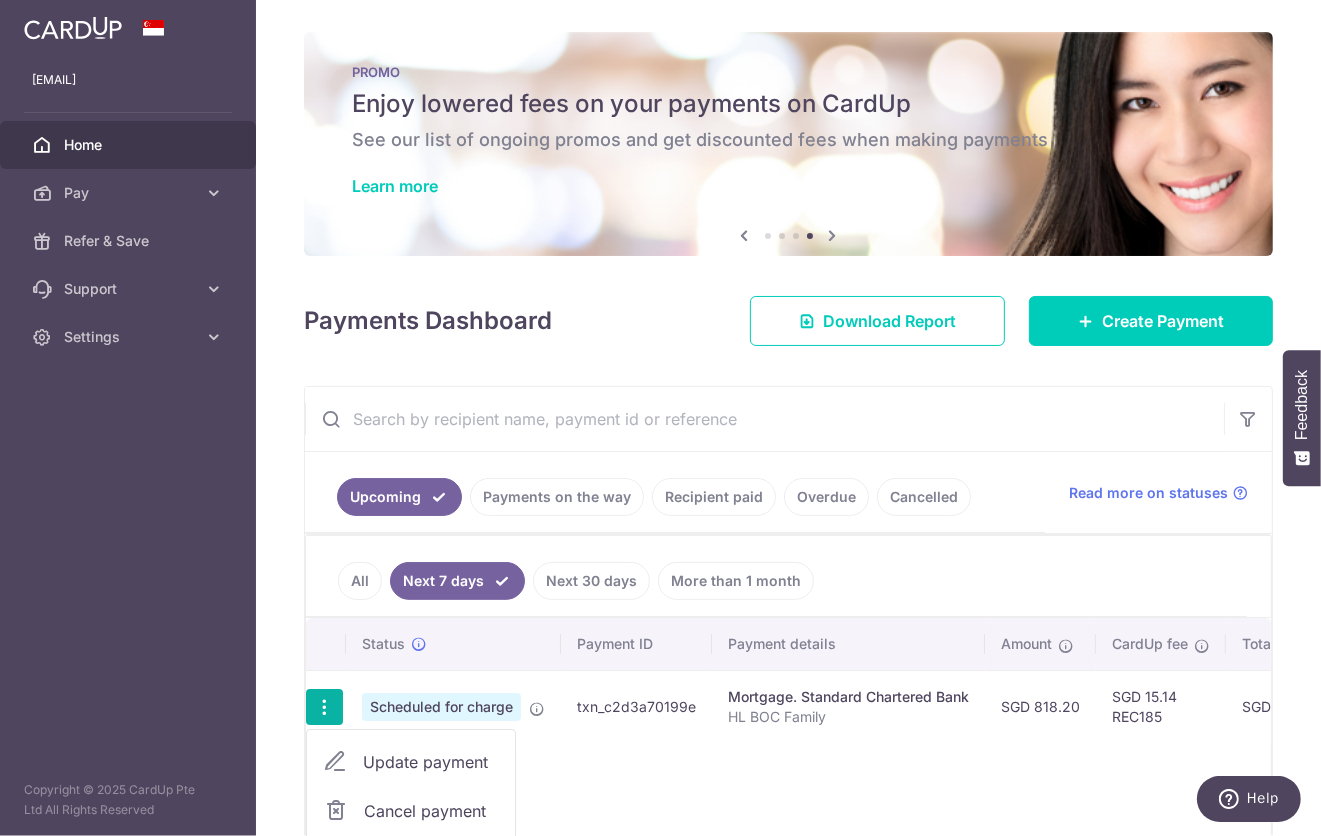 click on "Cancel payment" at bounding box center (431, 811) 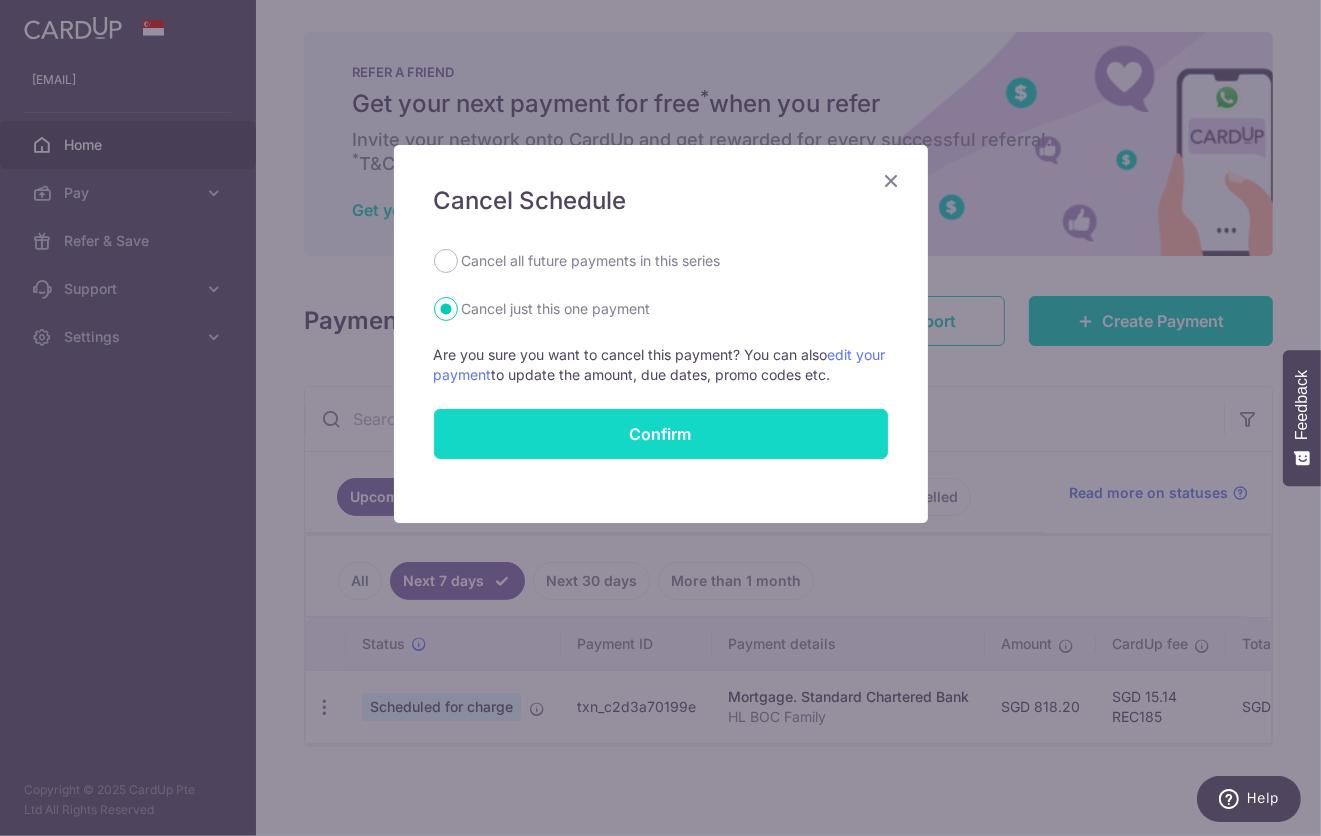 click on "Confirm" at bounding box center (661, 434) 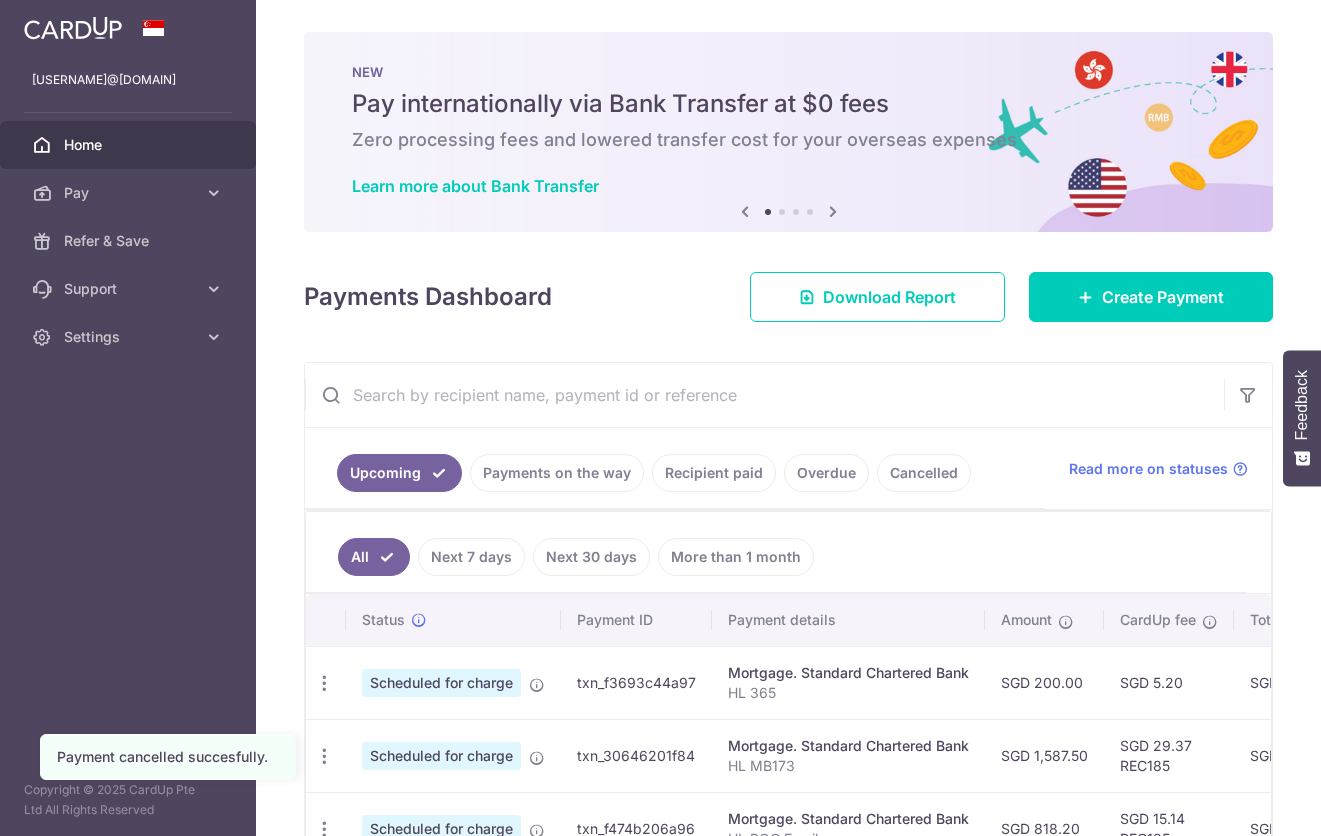 scroll, scrollTop: 0, scrollLeft: 0, axis: both 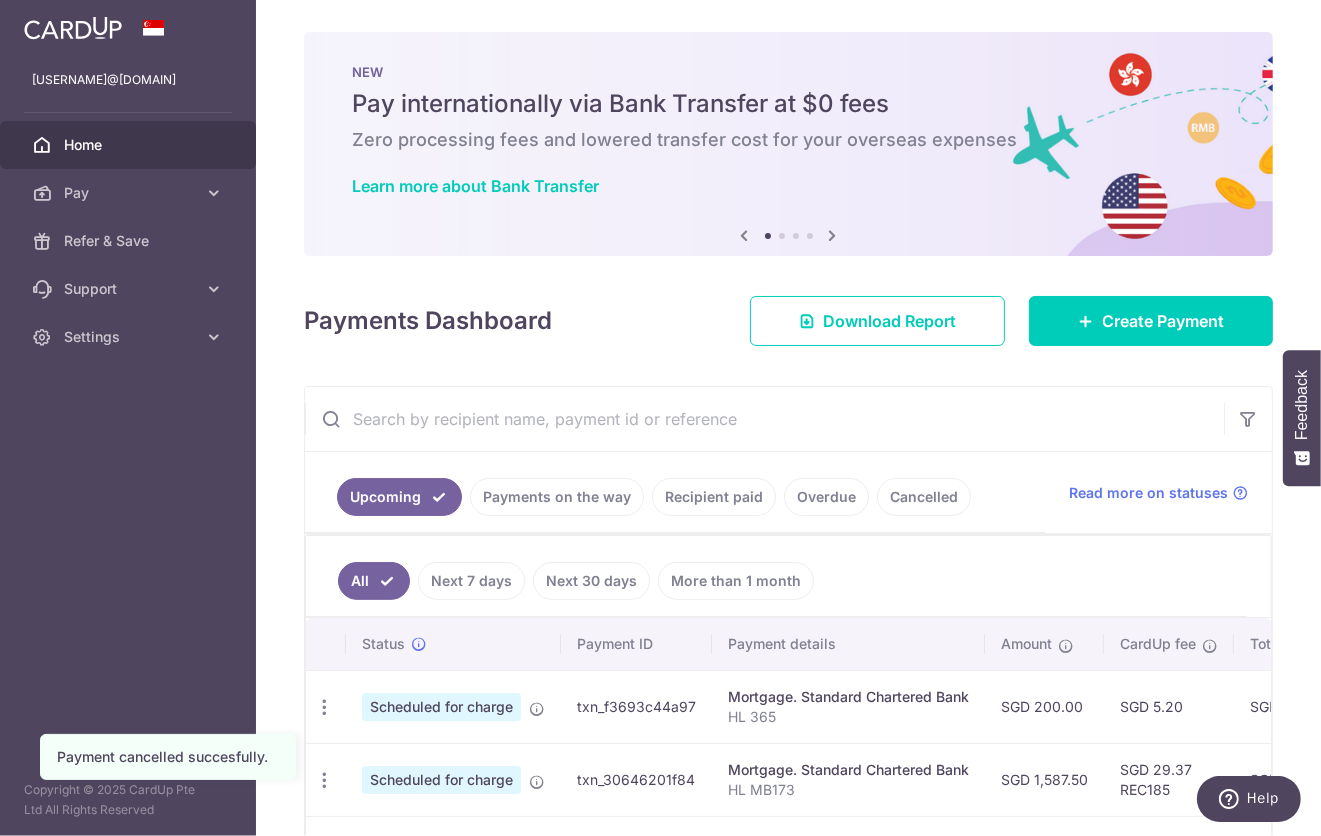 click on "Next 7 days" at bounding box center (471, 581) 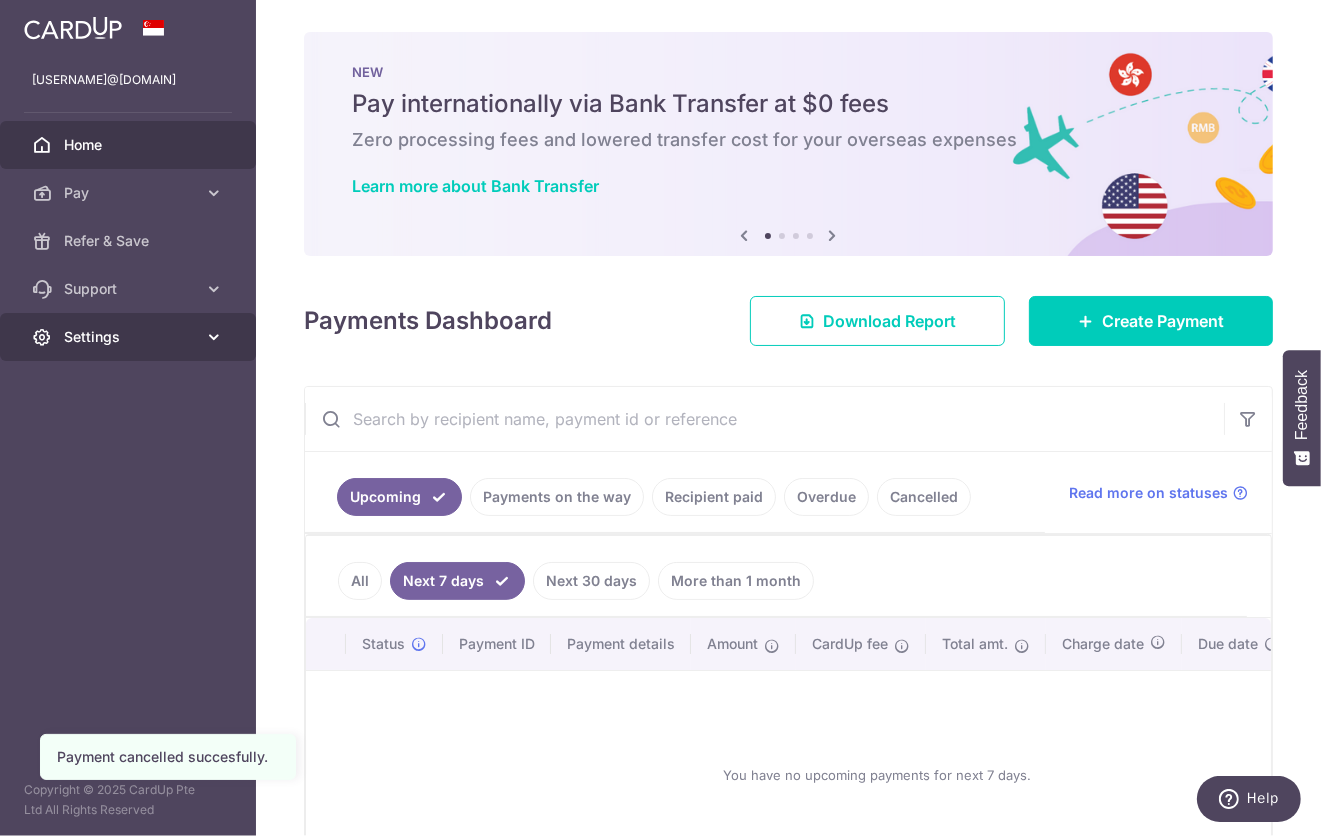 click on "Settings" at bounding box center (128, 337) 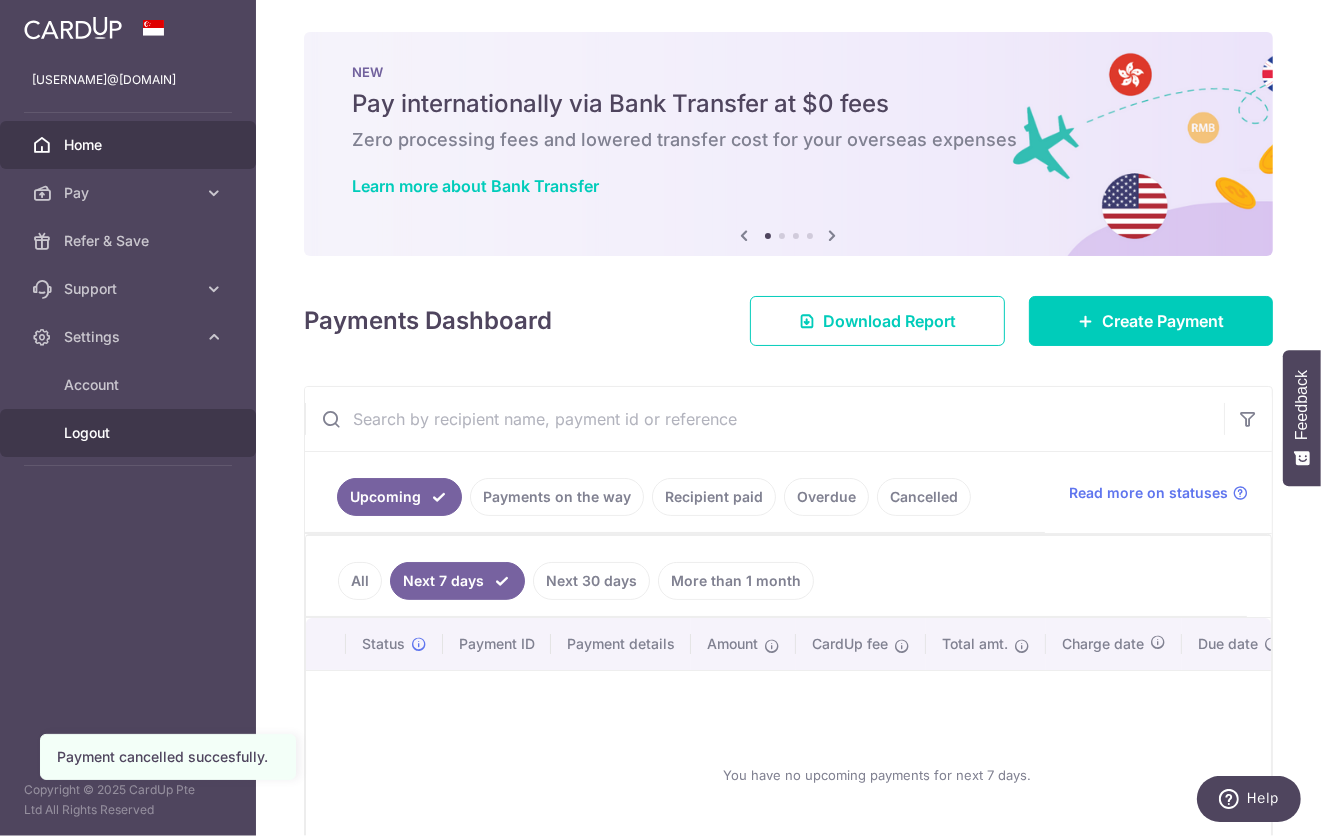 click on "Logout" at bounding box center [130, 433] 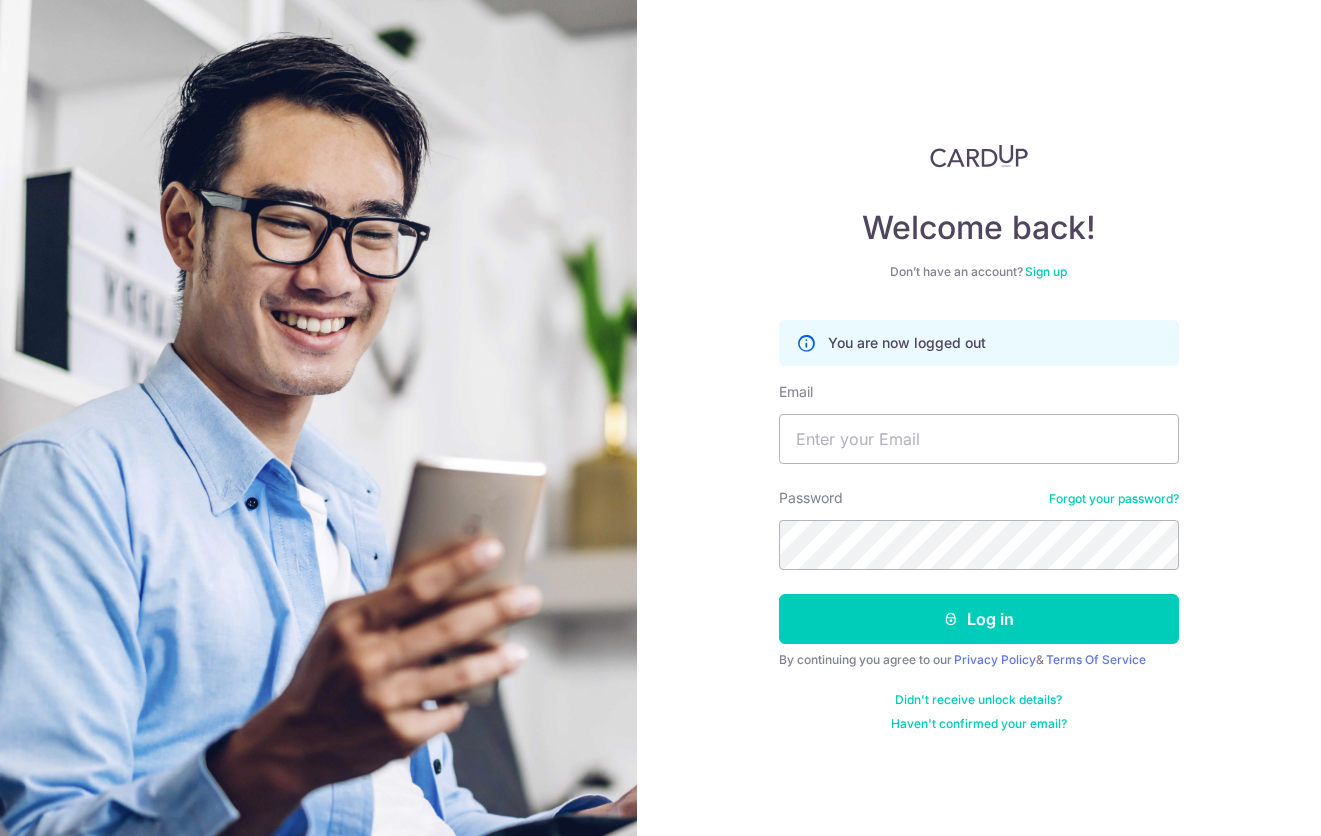 scroll, scrollTop: 0, scrollLeft: 0, axis: both 